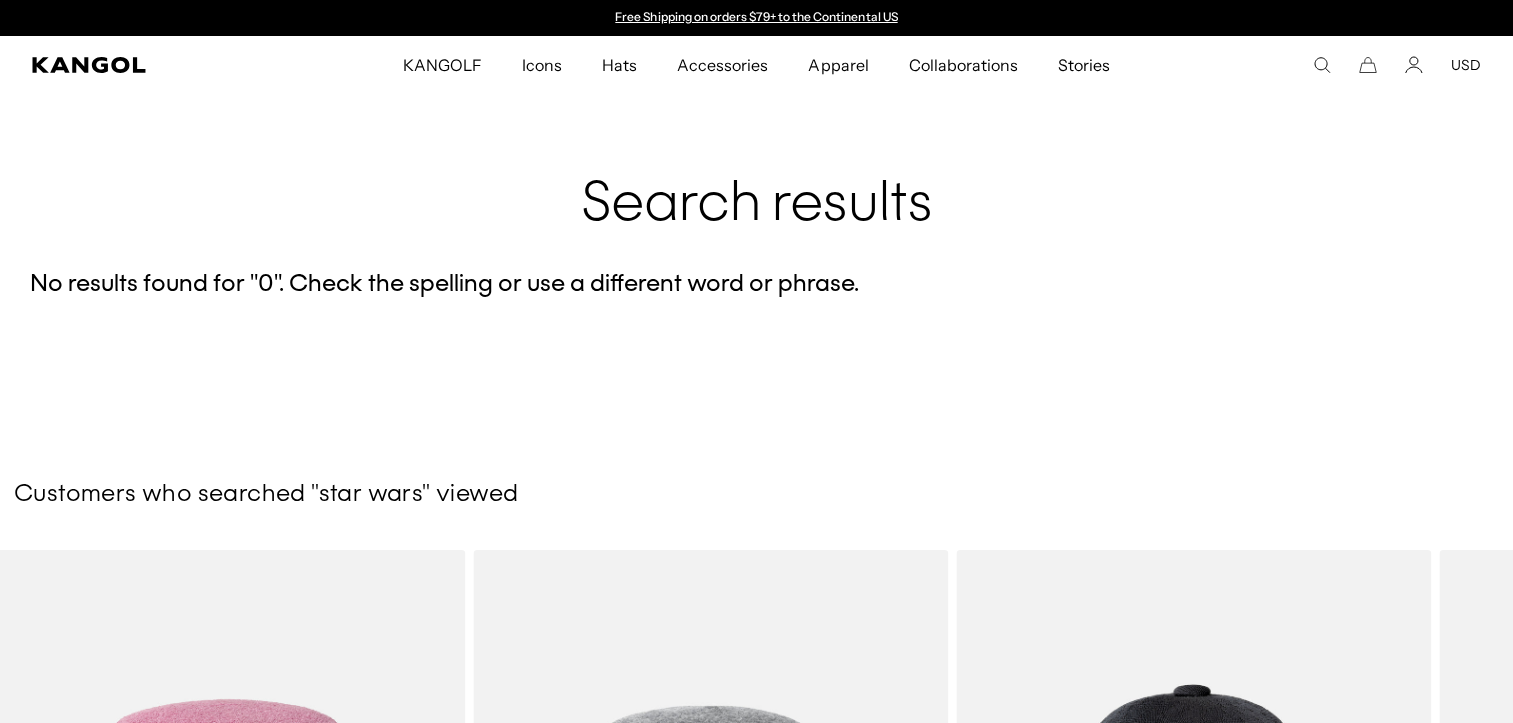 scroll, scrollTop: 0, scrollLeft: 0, axis: both 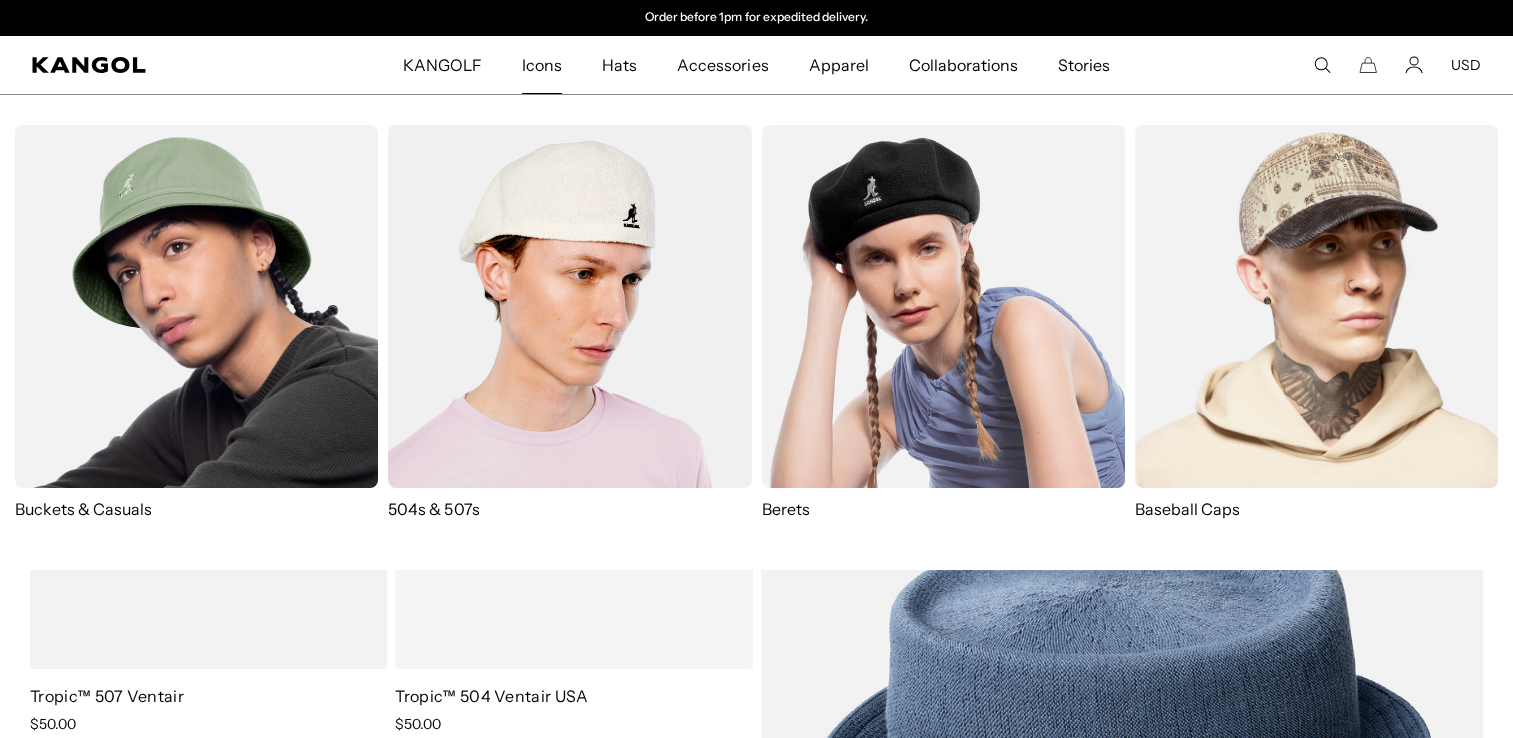 click on "Icons" at bounding box center (542, 65) 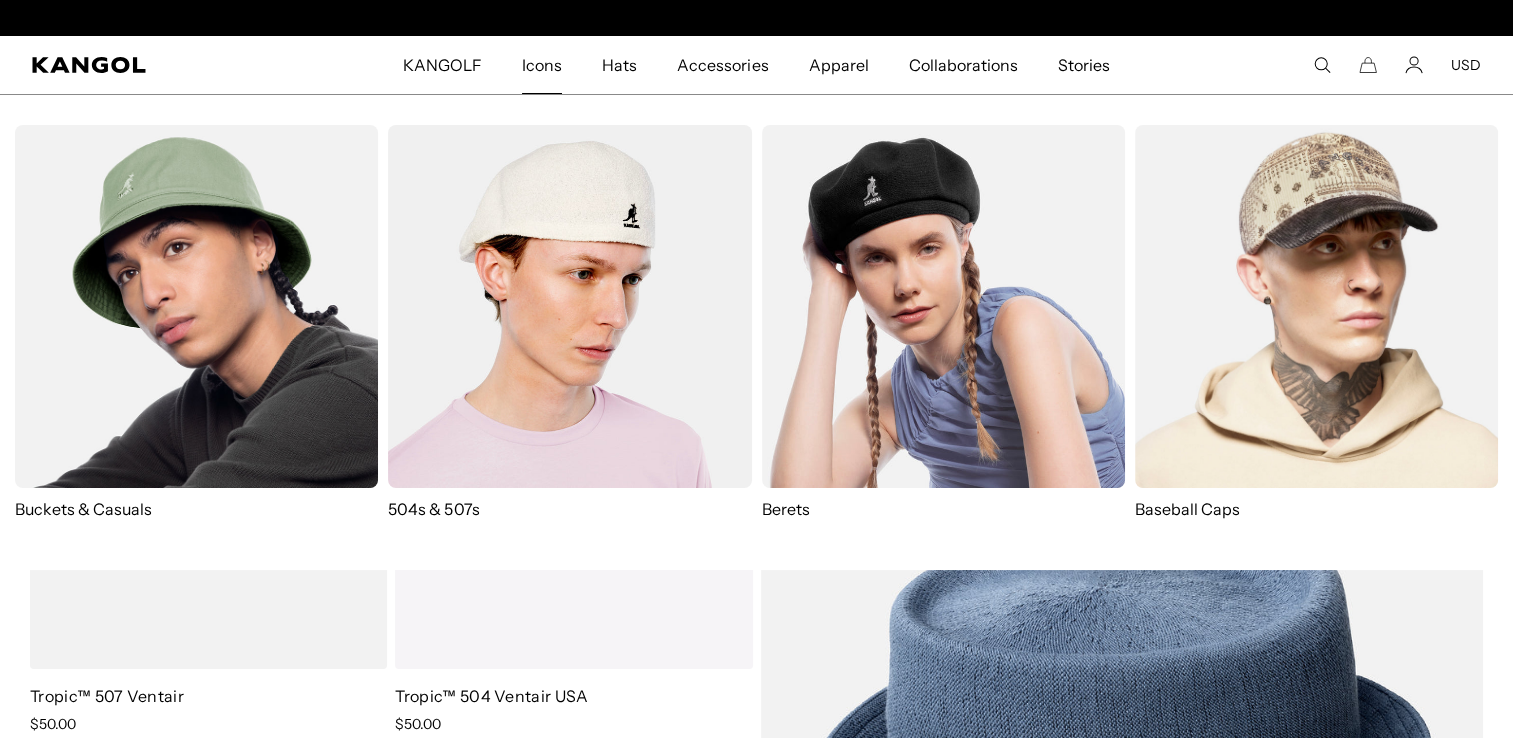 scroll, scrollTop: 0, scrollLeft: 0, axis: both 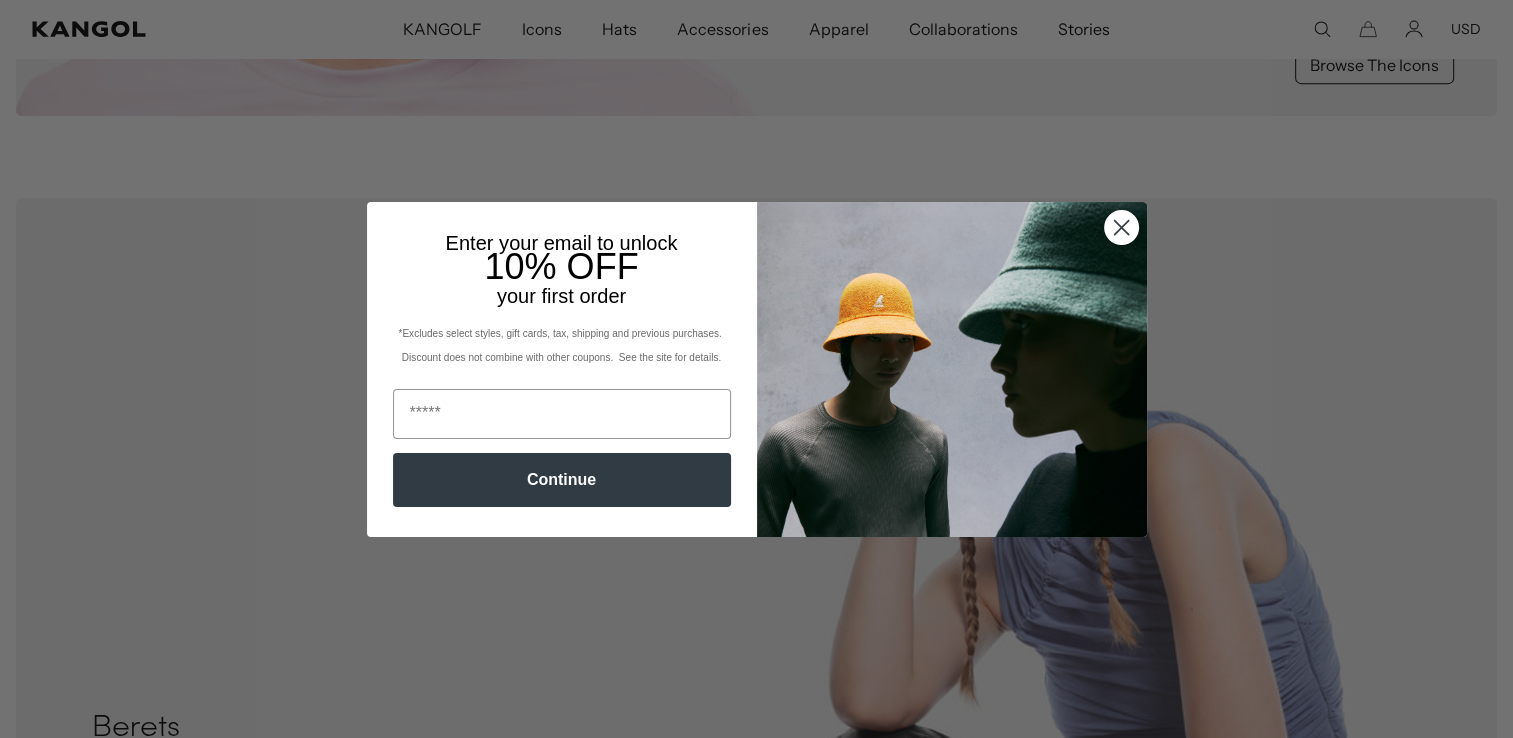 click 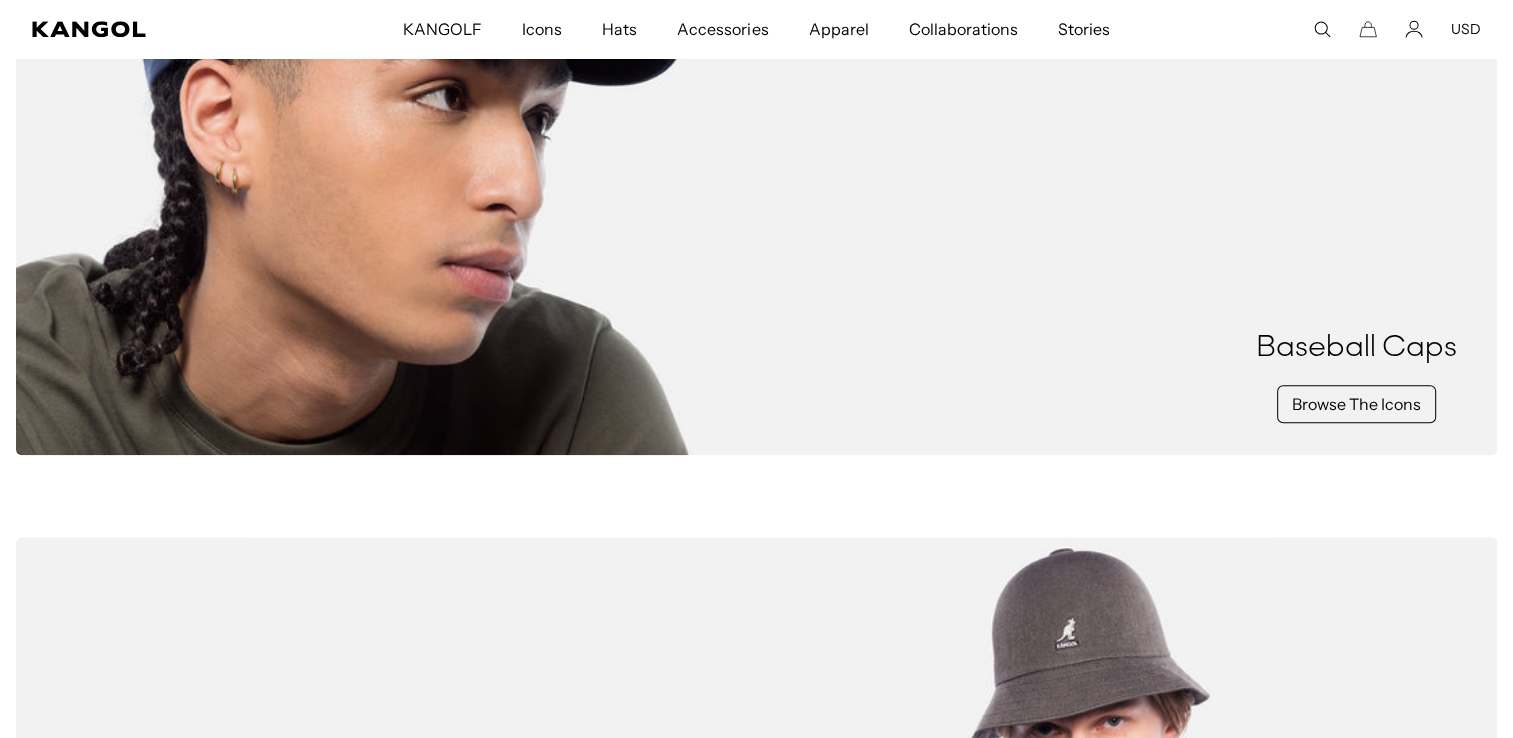 scroll, scrollTop: 1800, scrollLeft: 0, axis: vertical 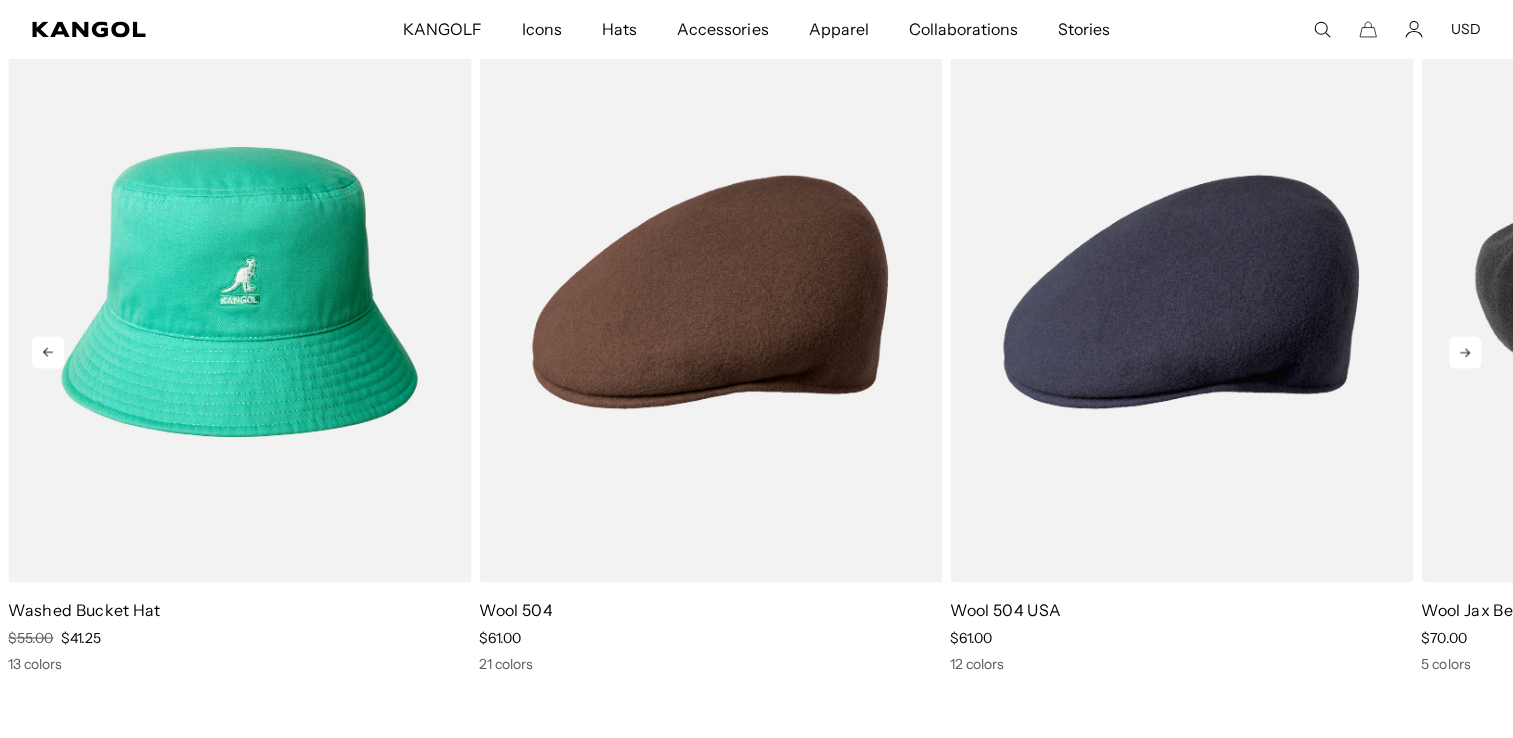 click 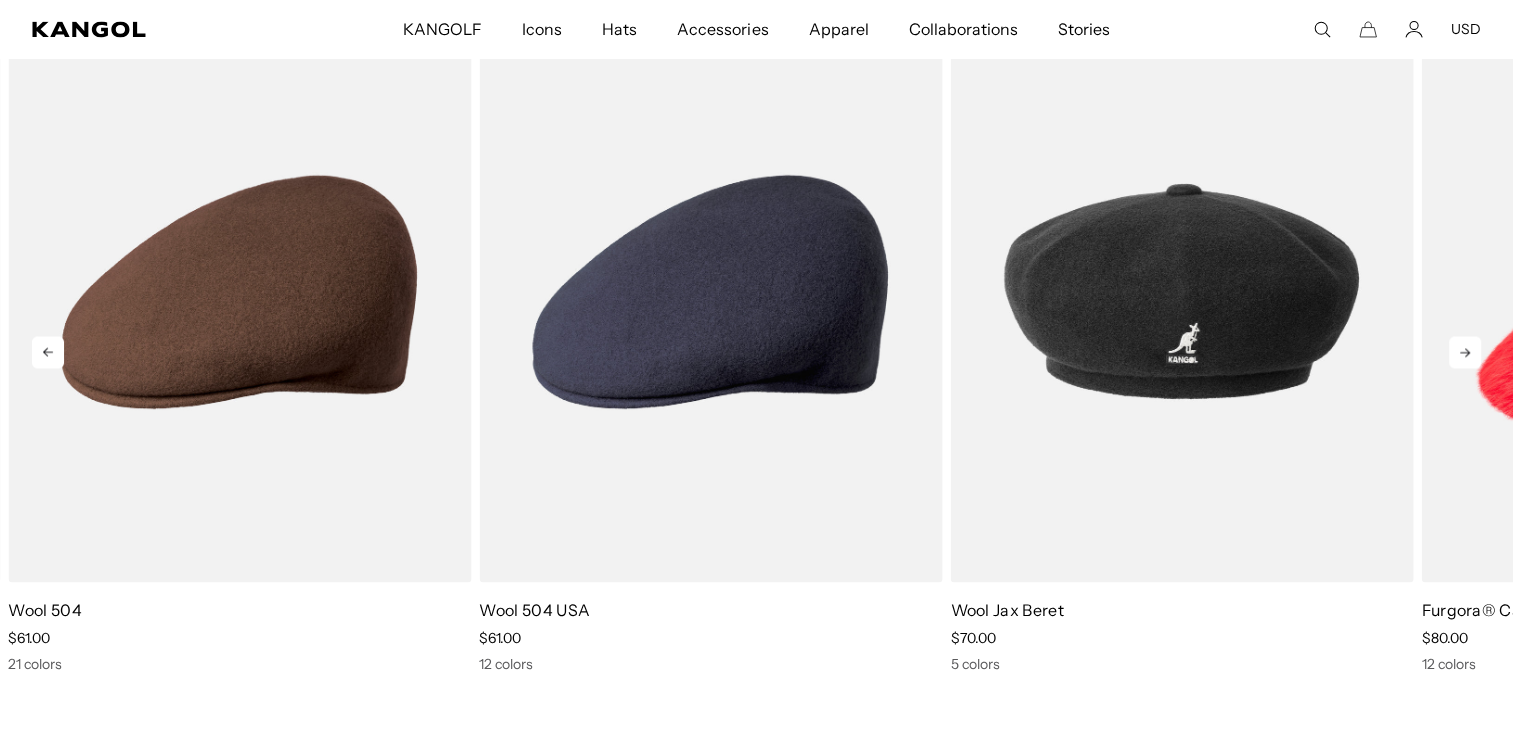 click 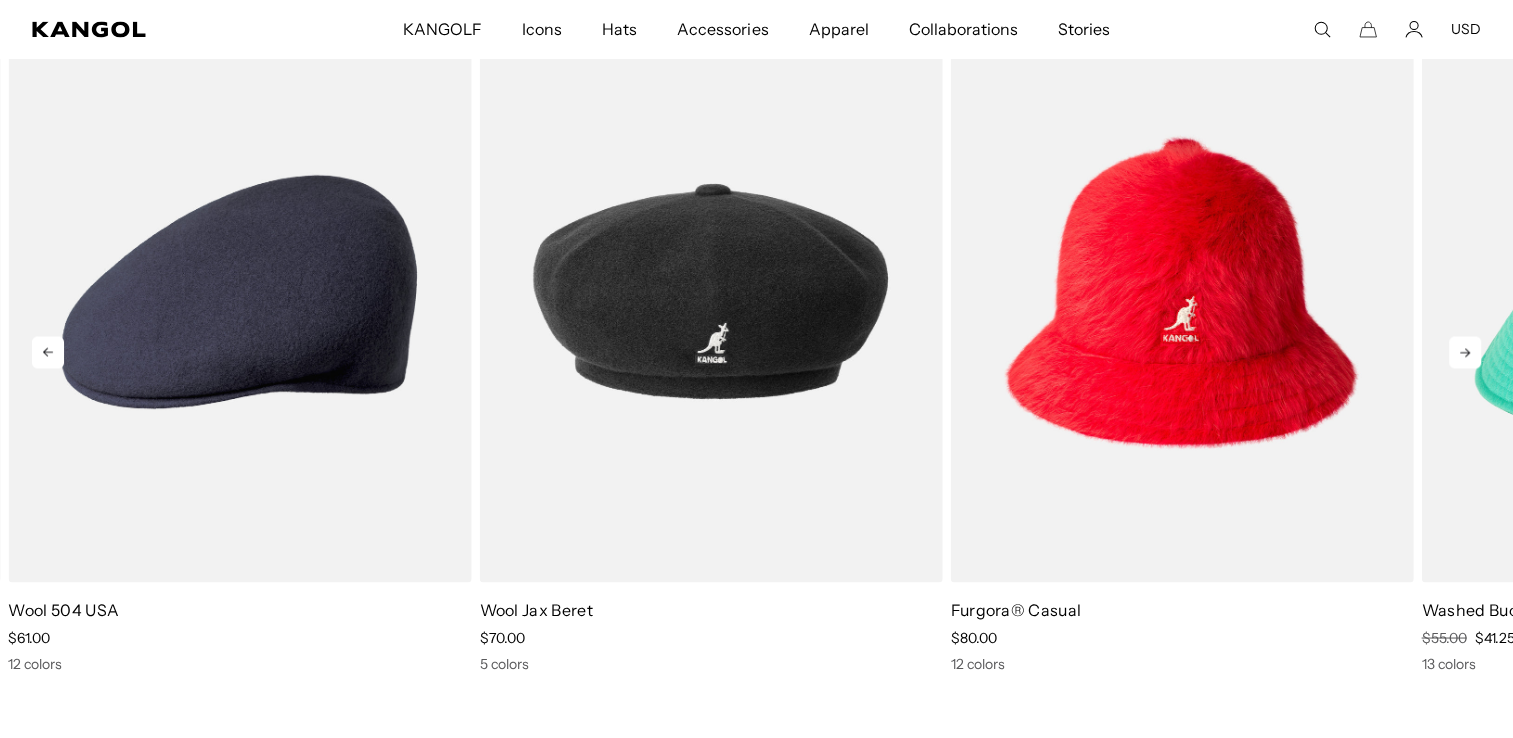 click 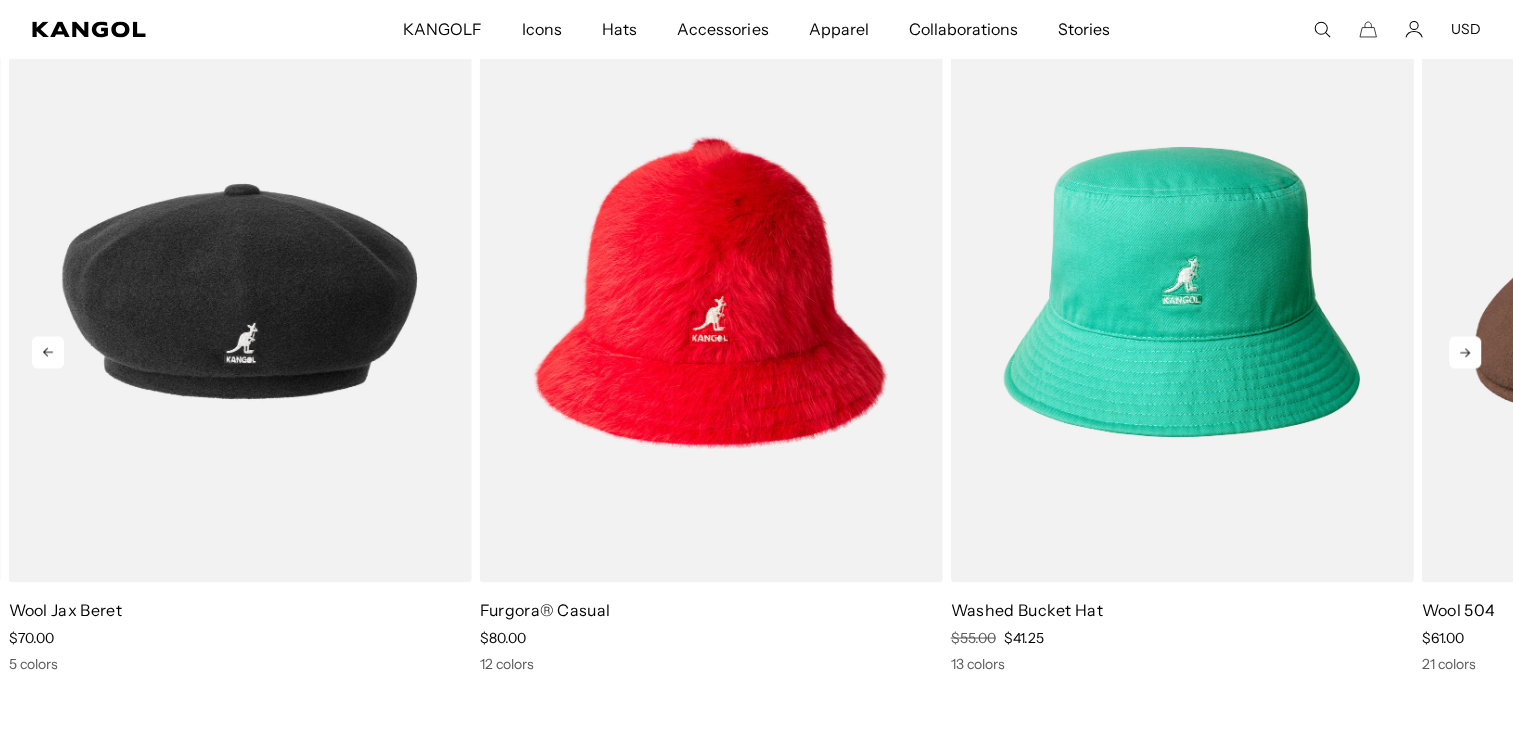 click 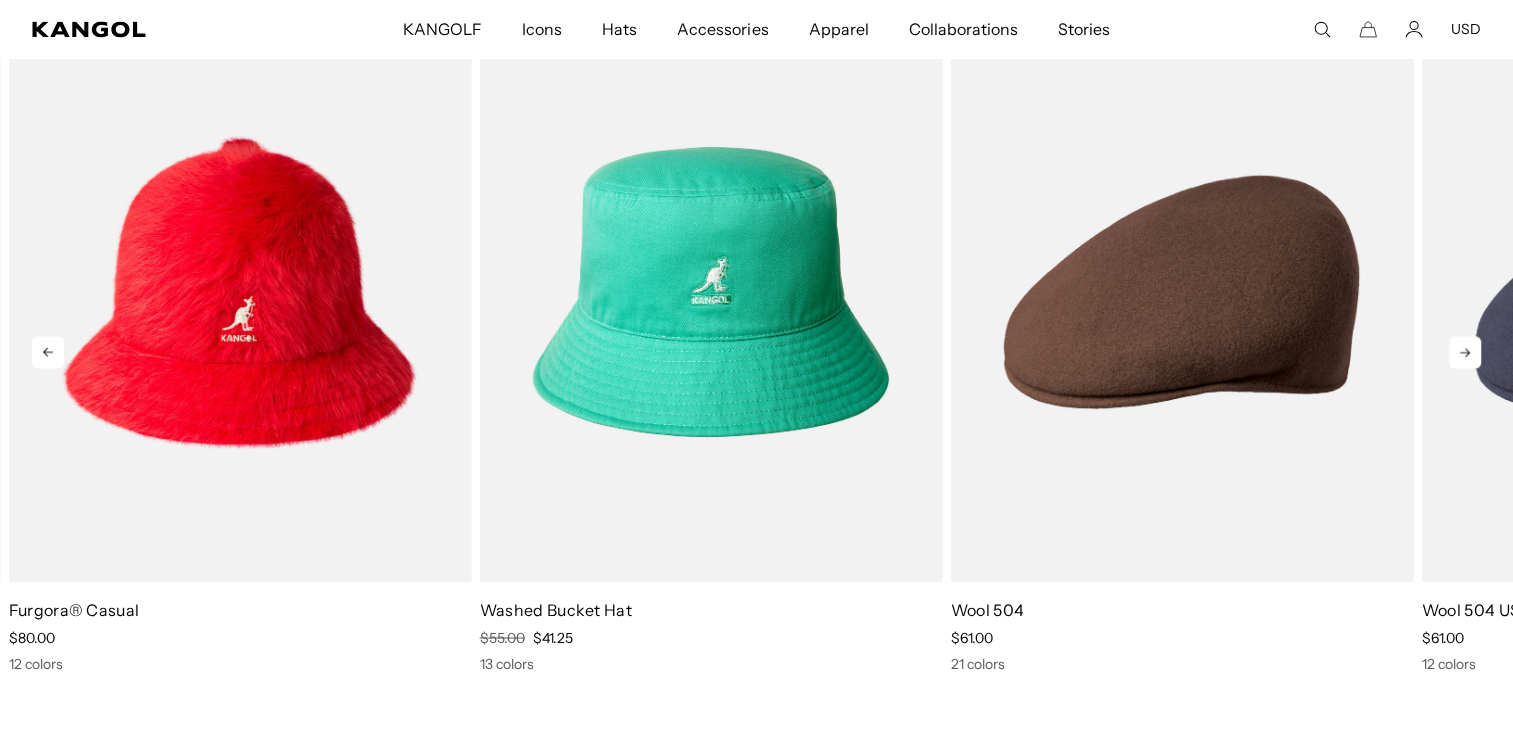 scroll, scrollTop: 0, scrollLeft: 0, axis: both 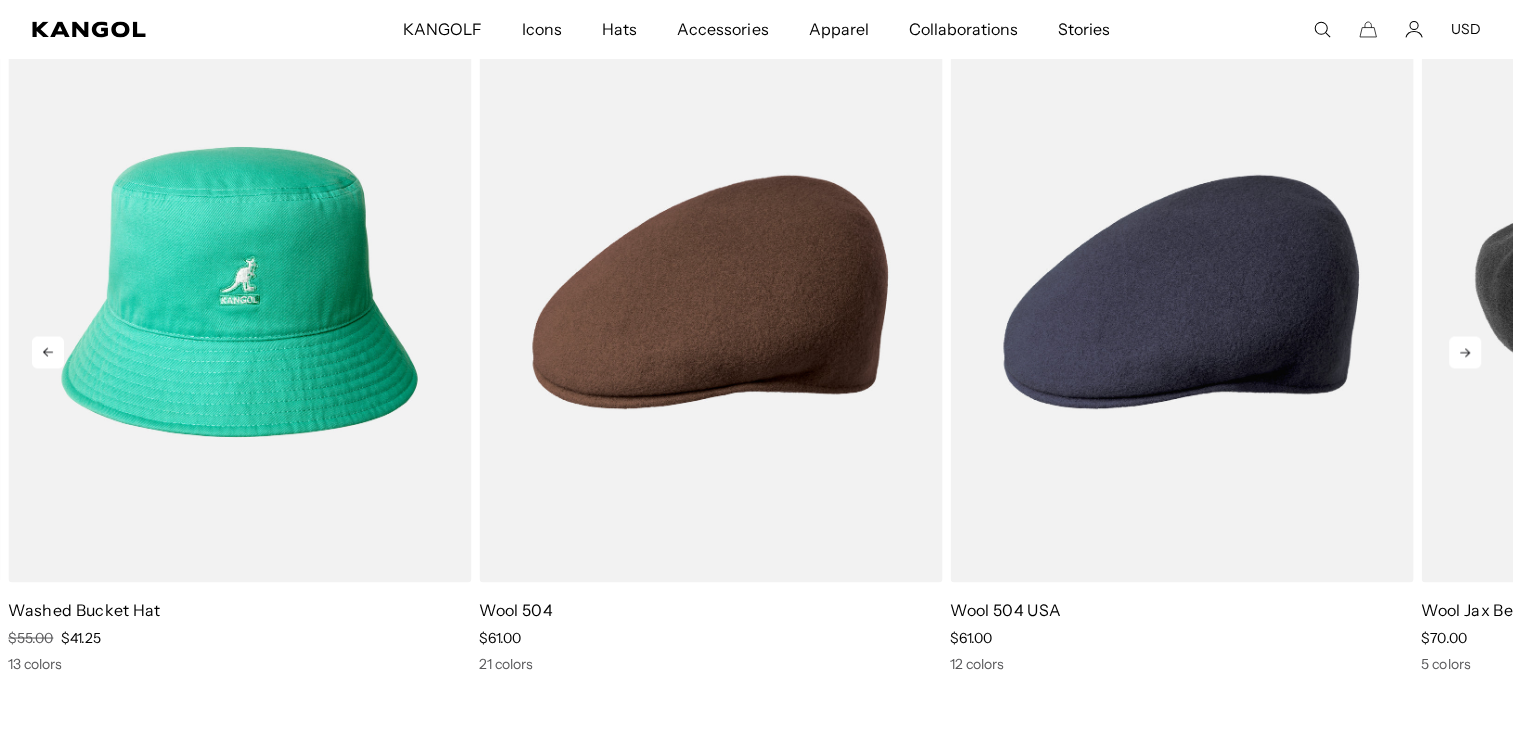 click 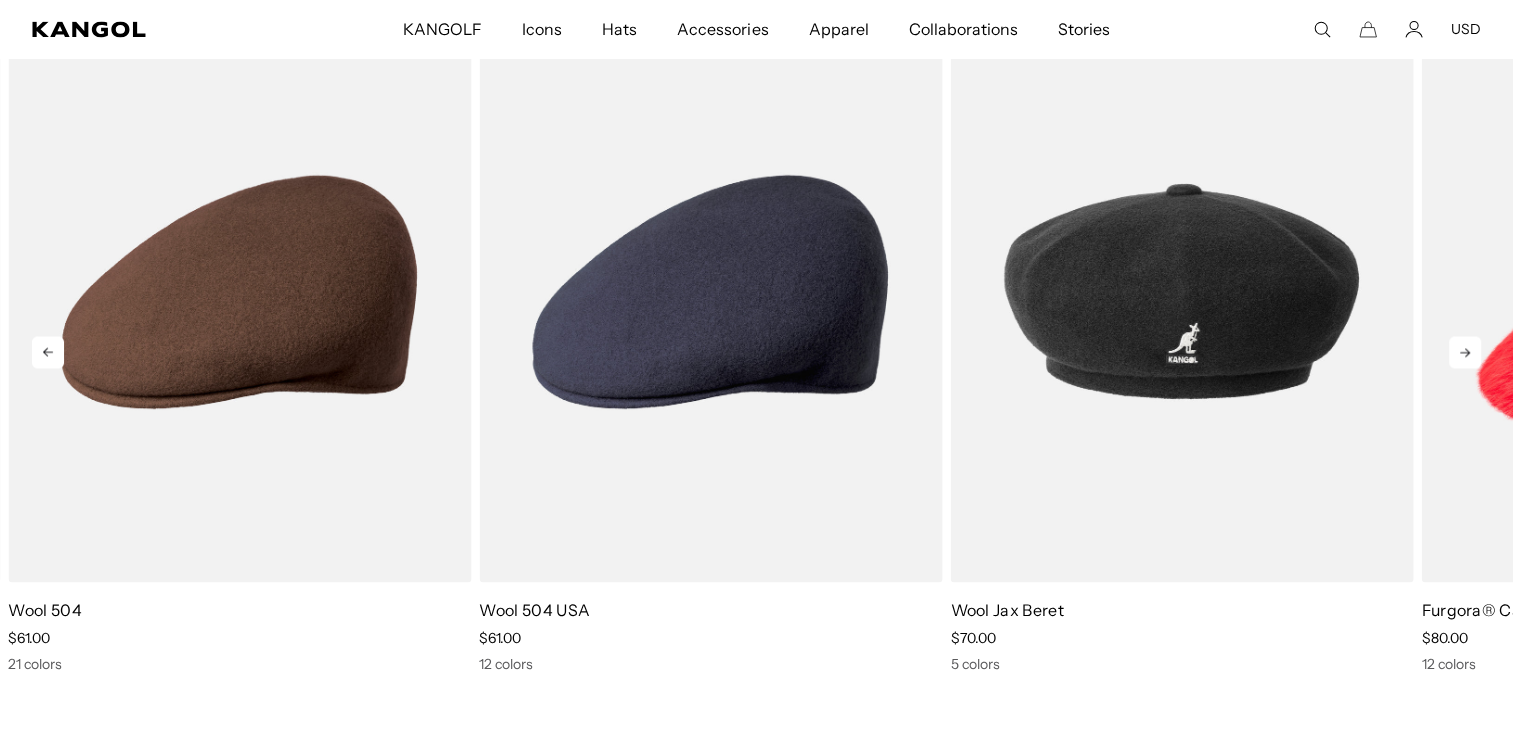 click 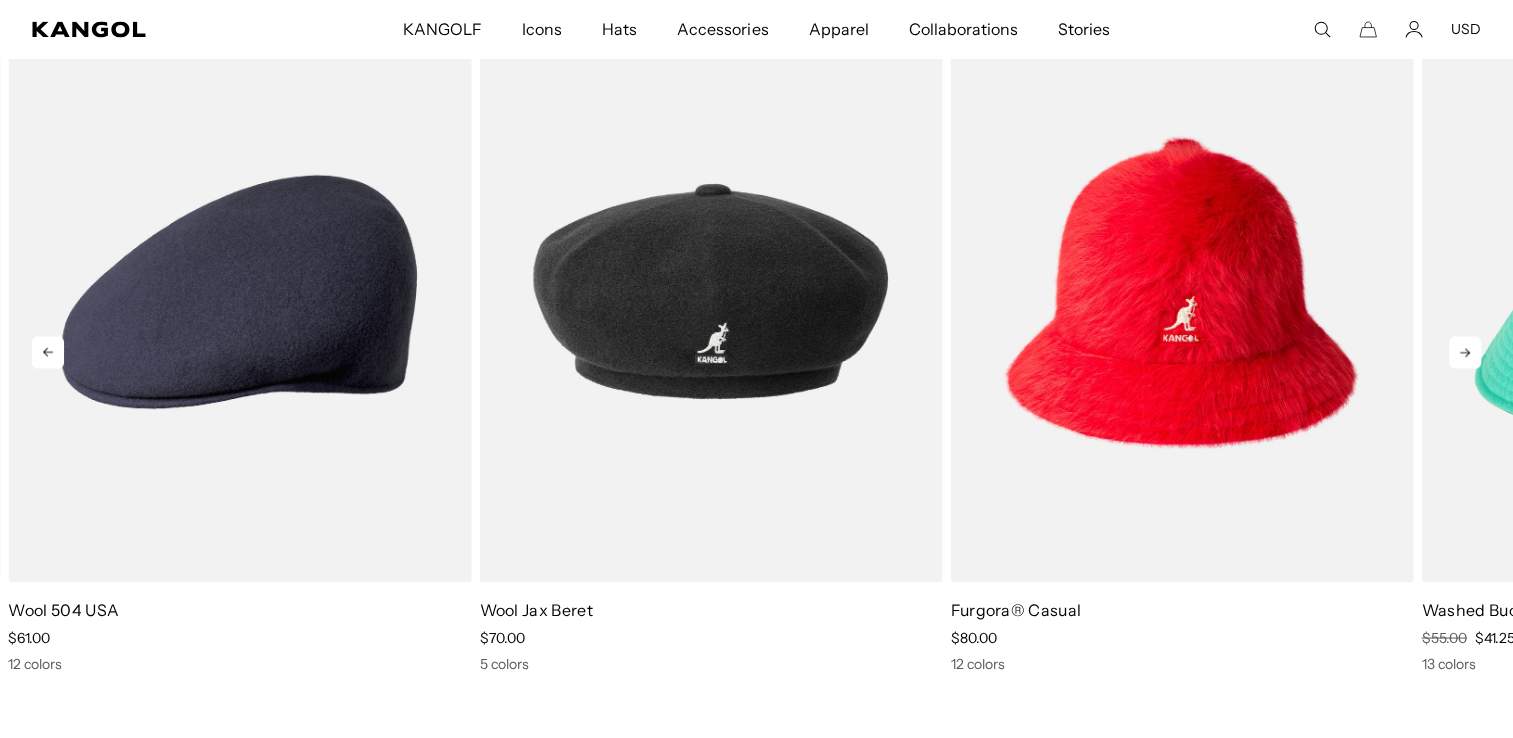 click 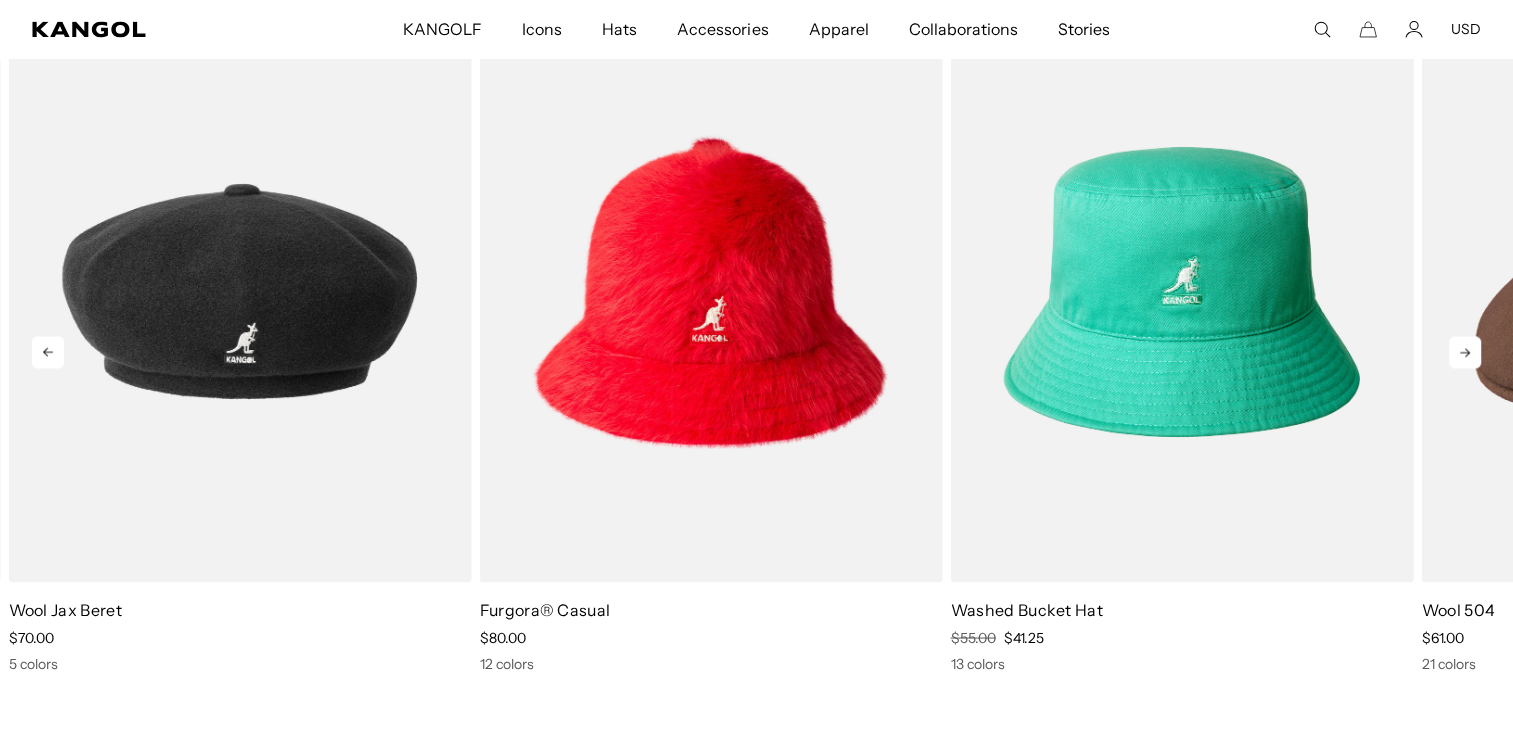 click 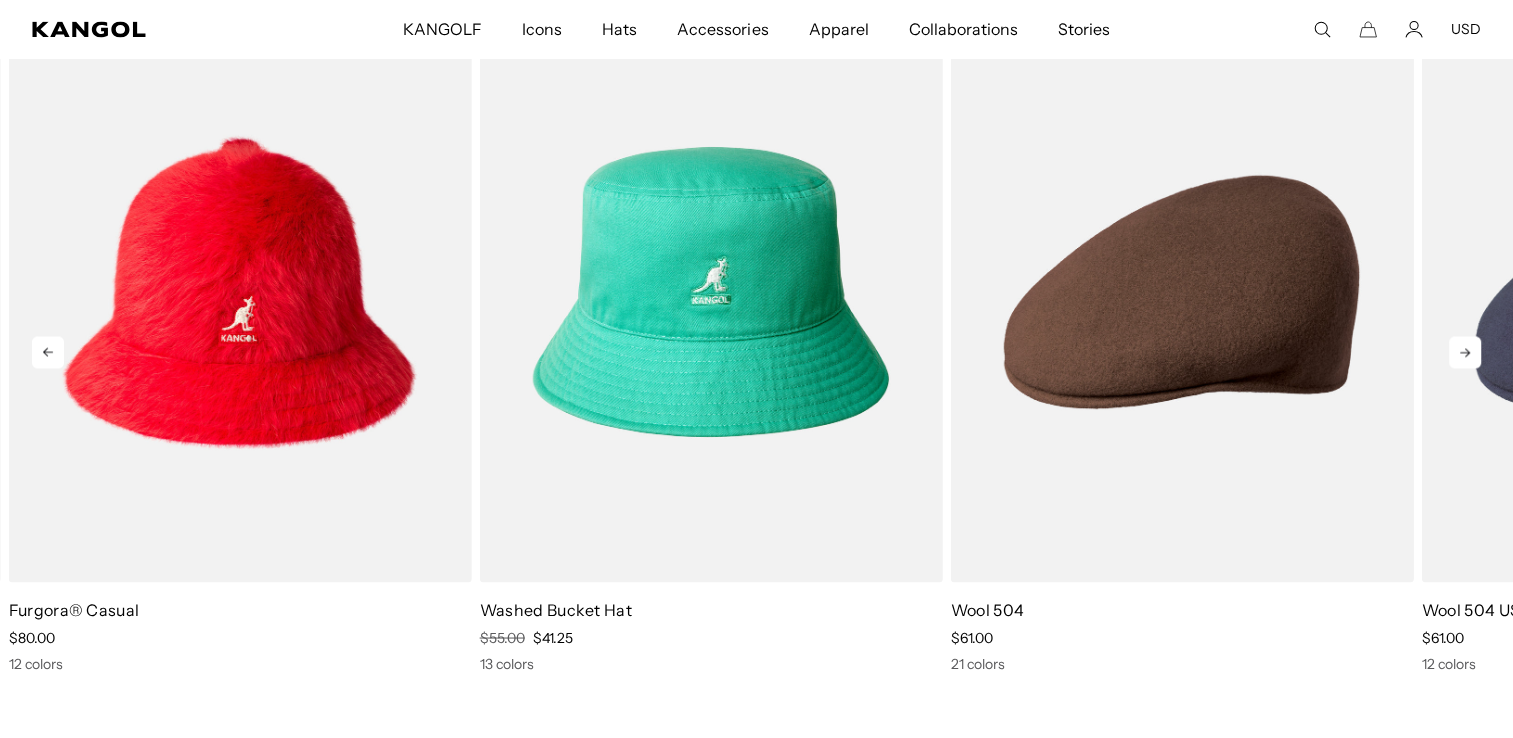 click 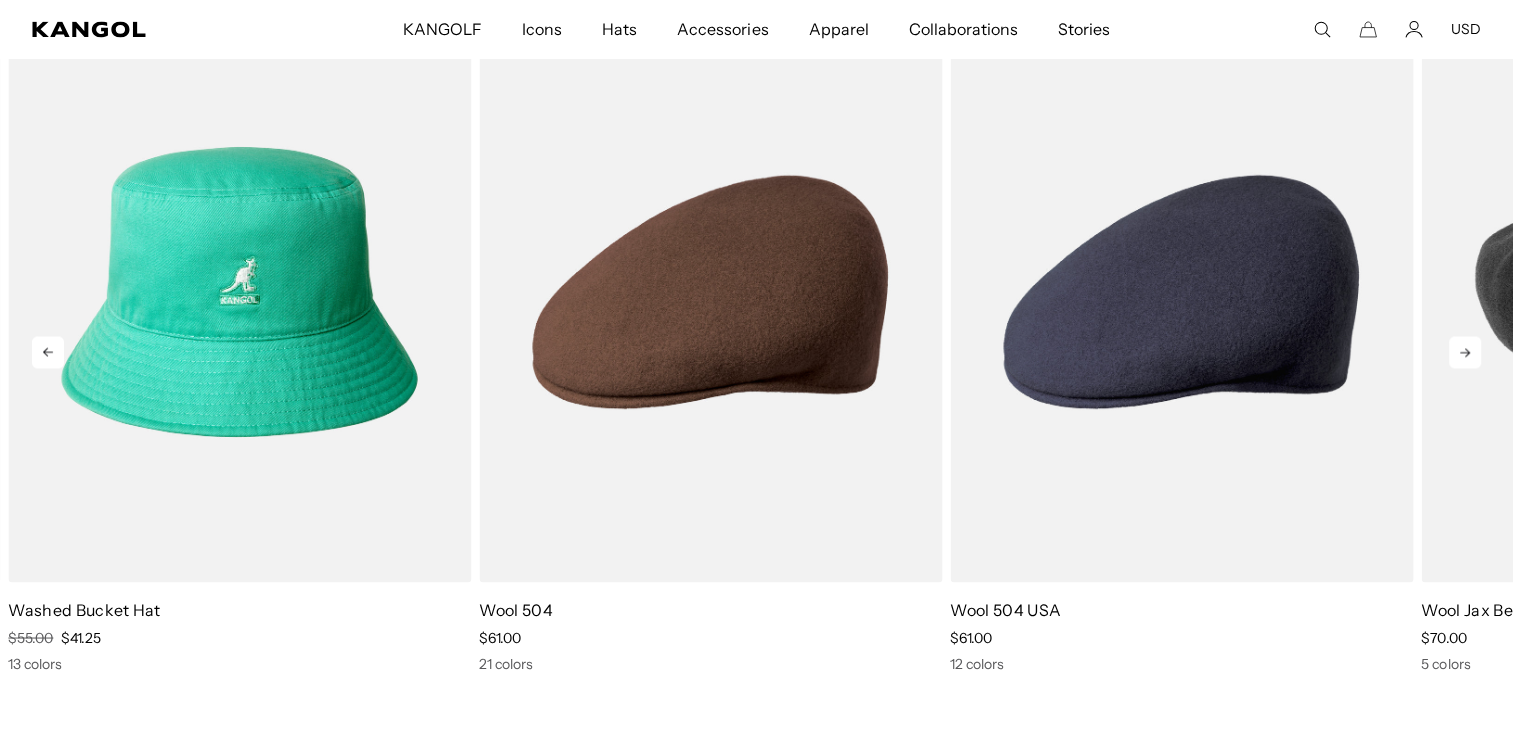 click 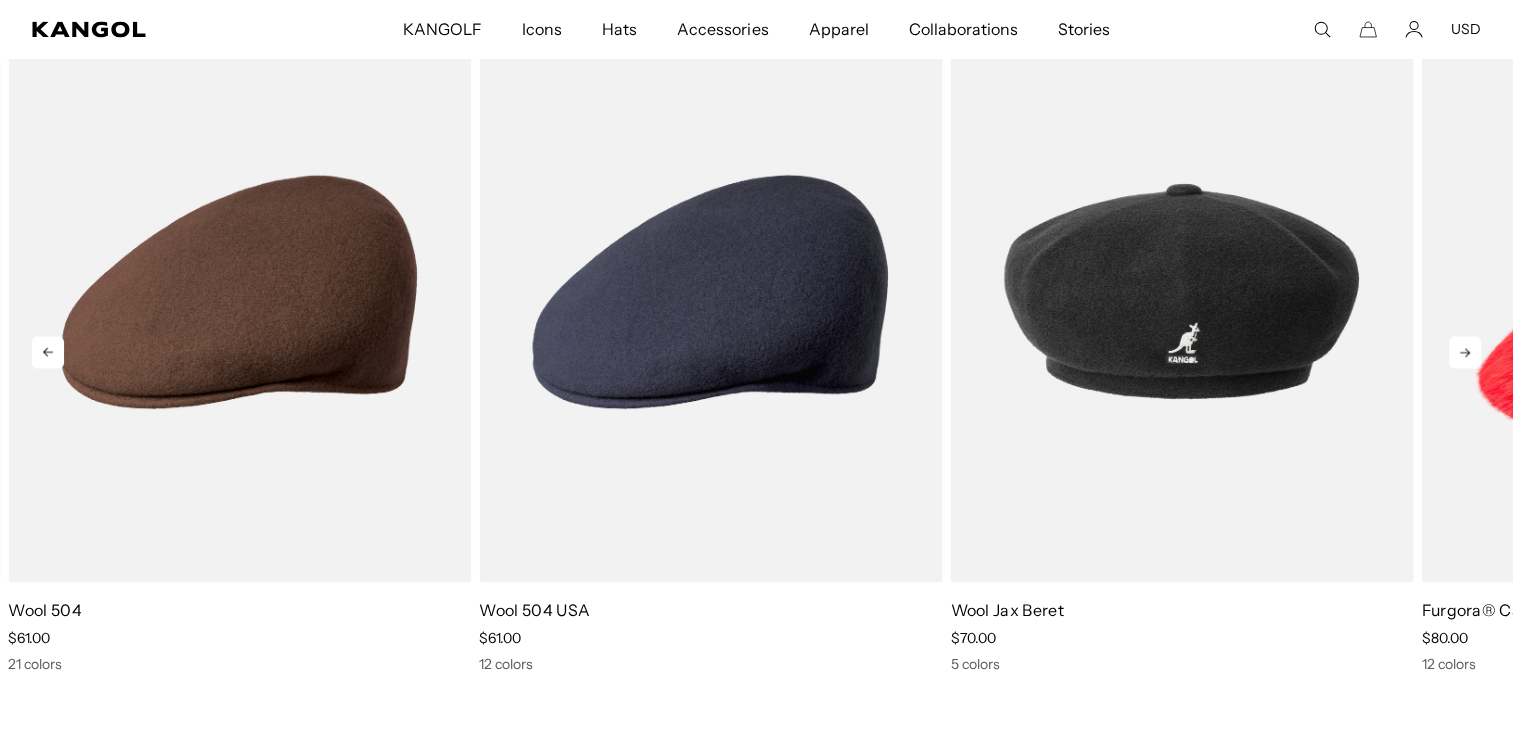 click 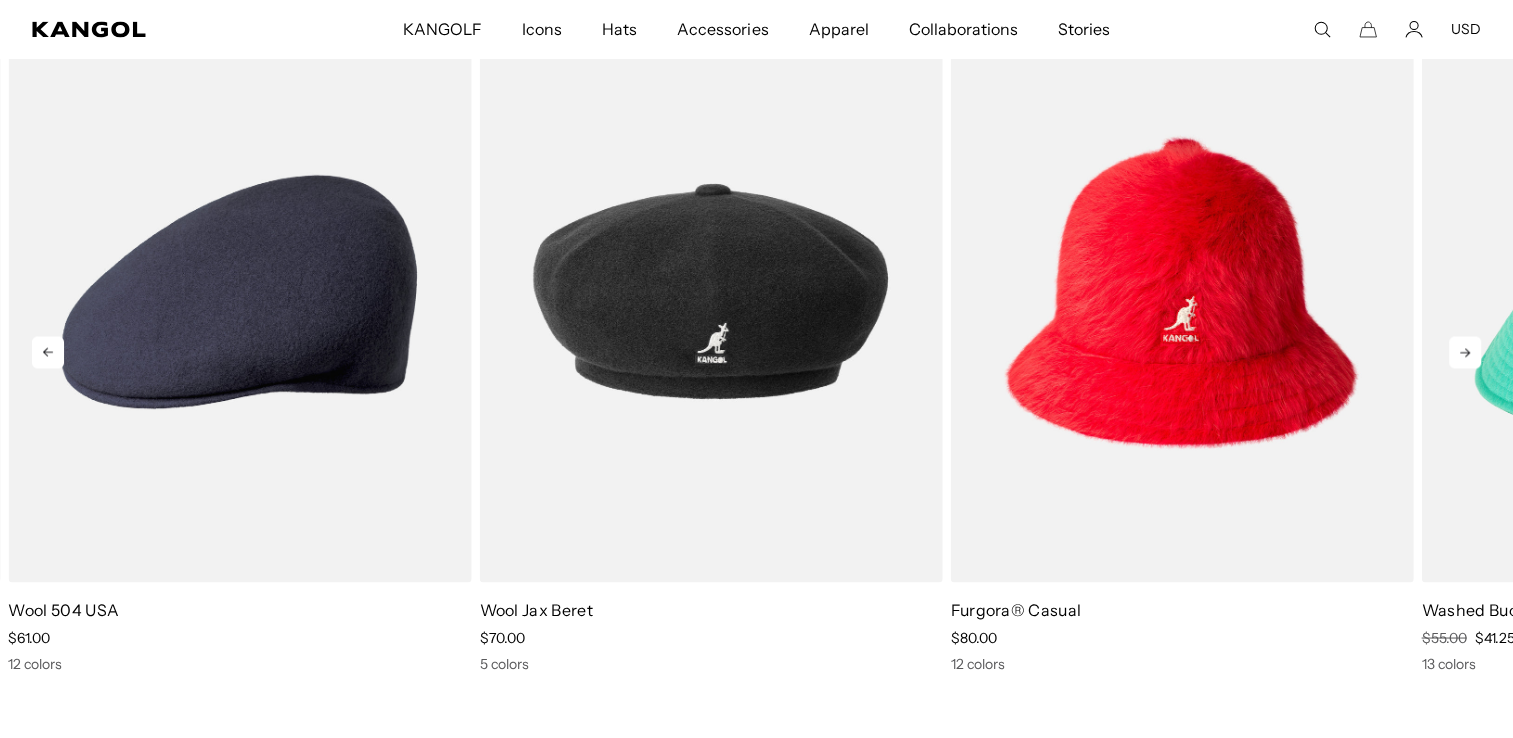 click 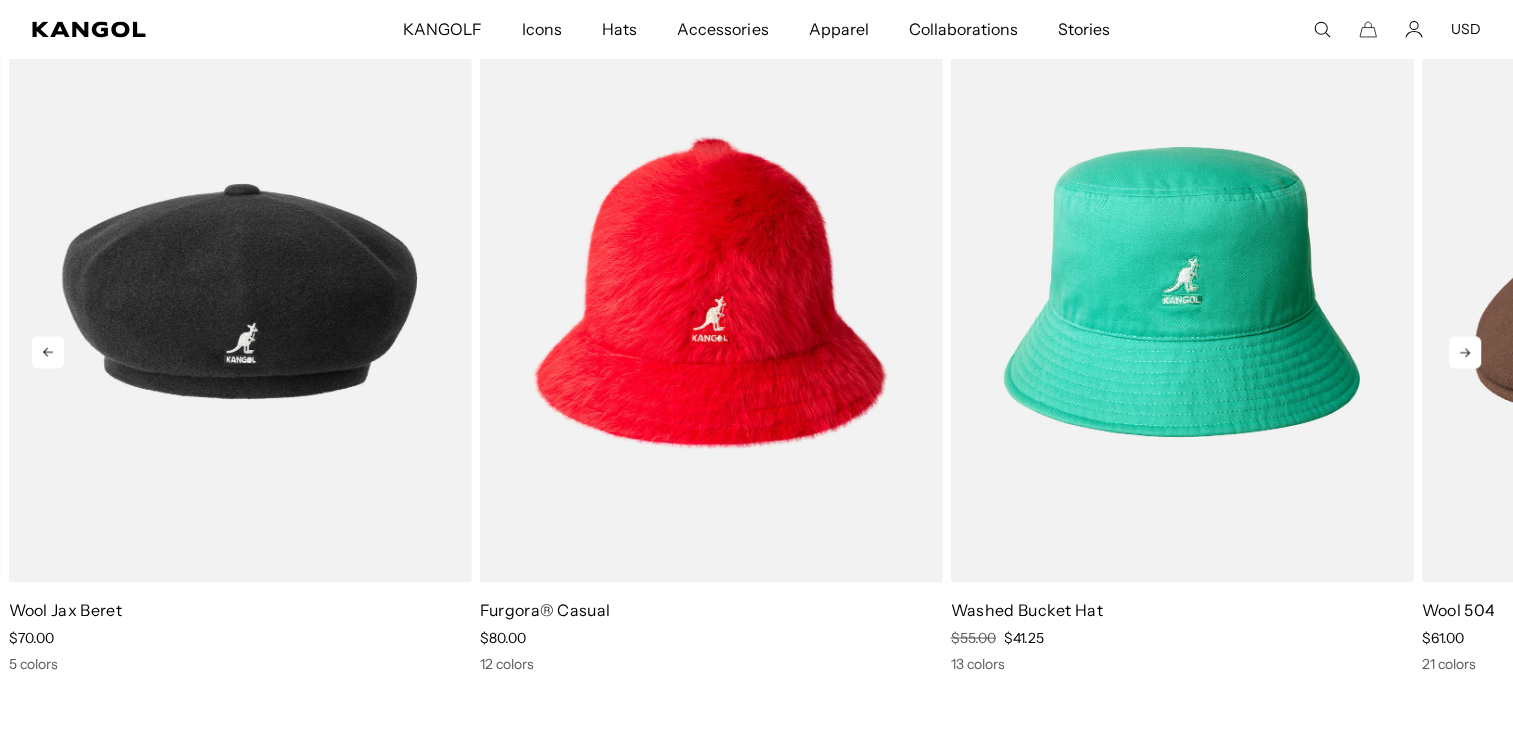 click 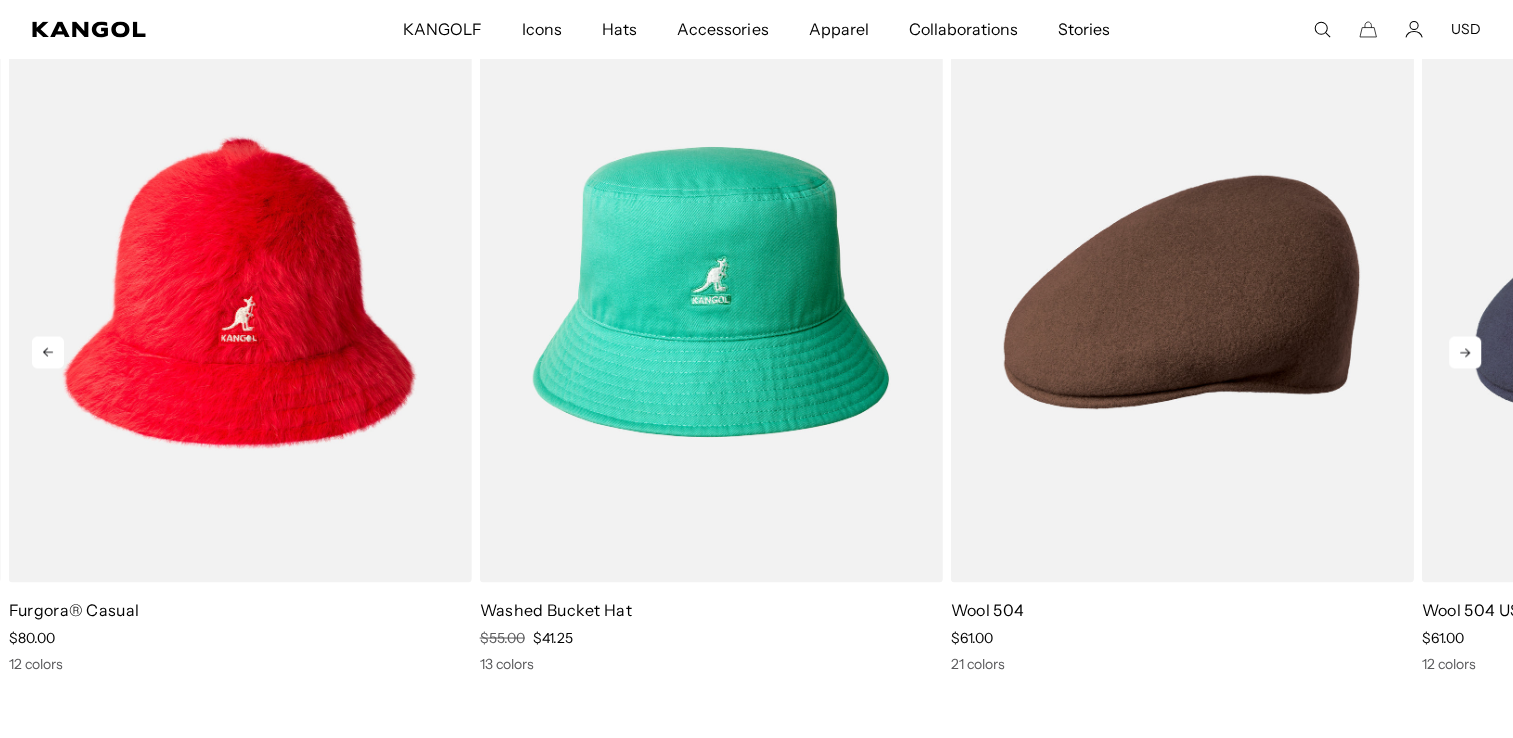 click 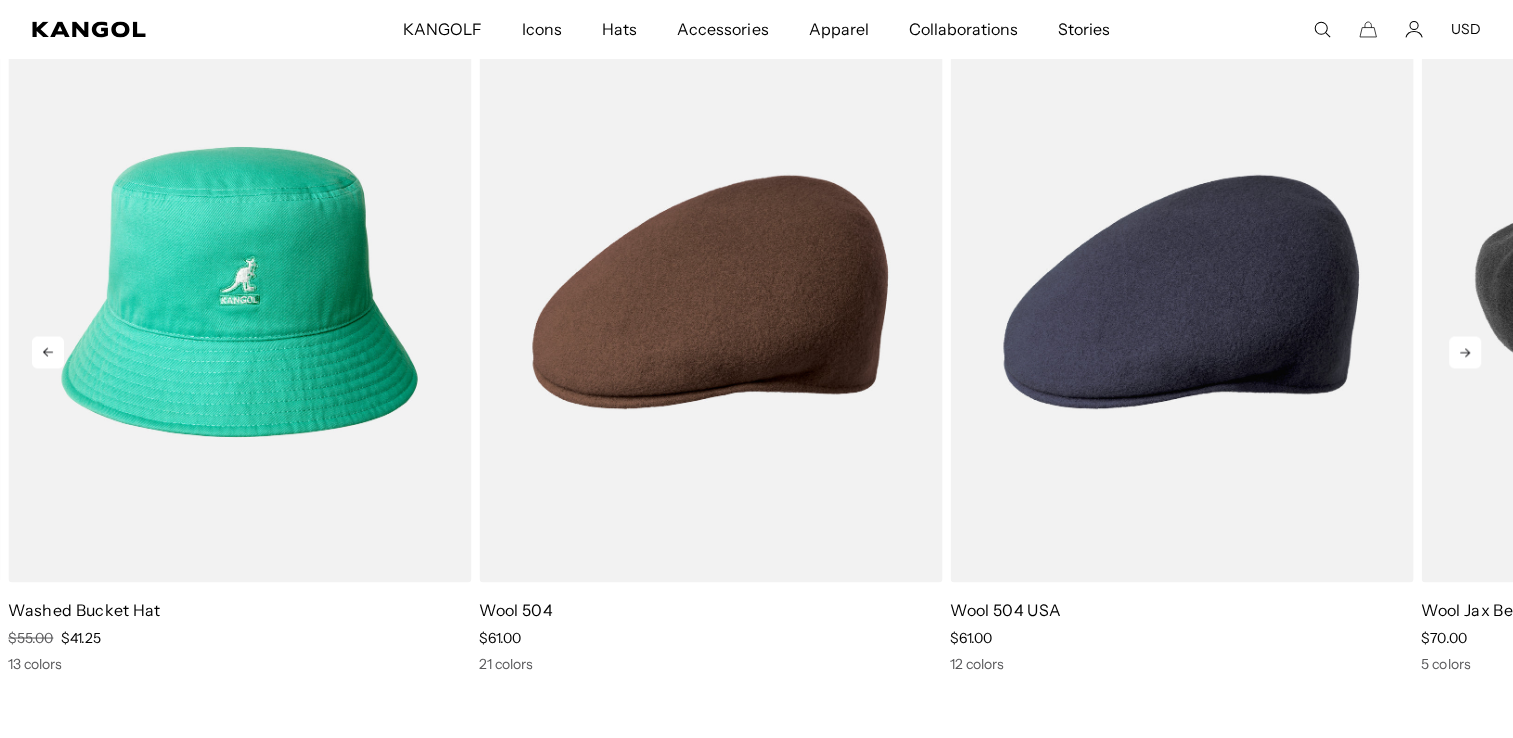 click 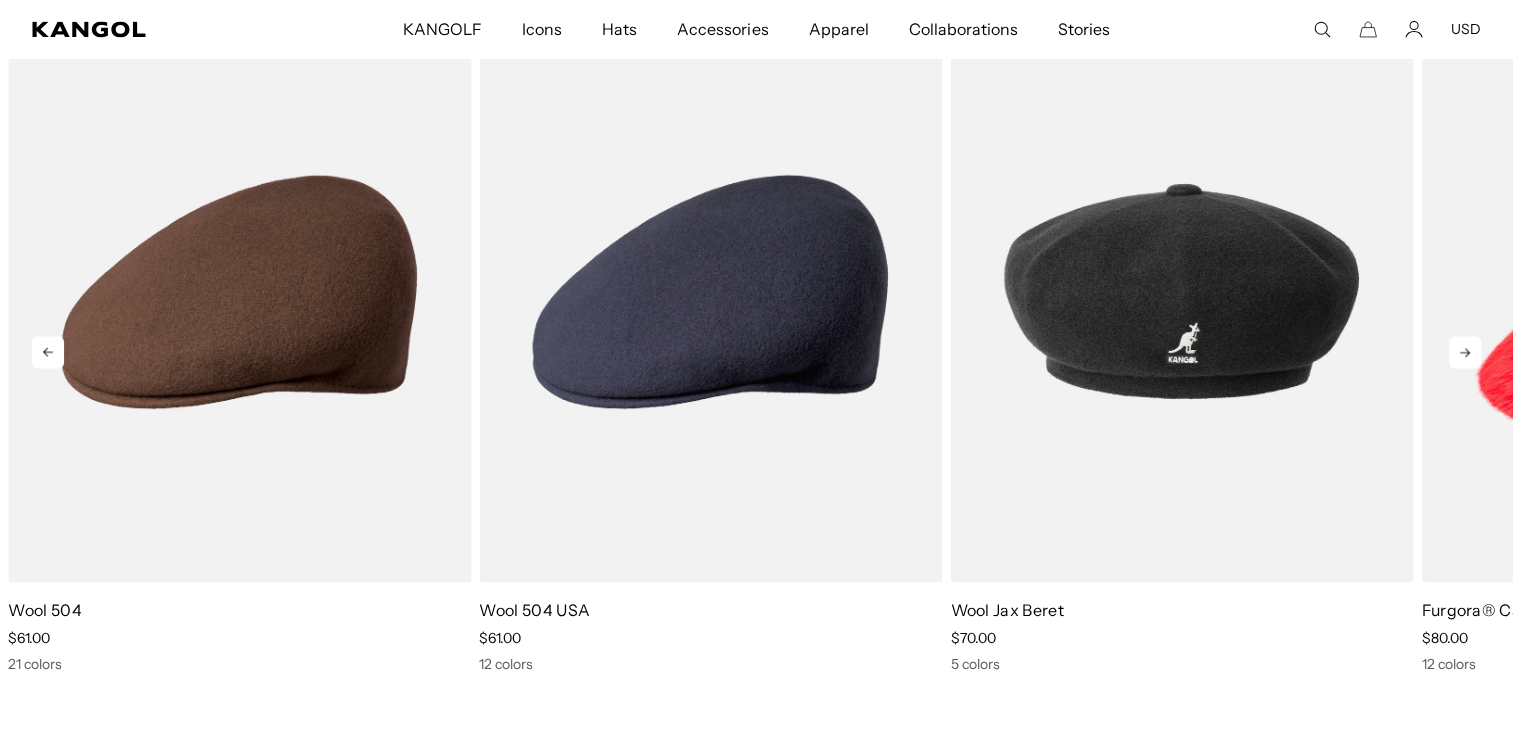 click 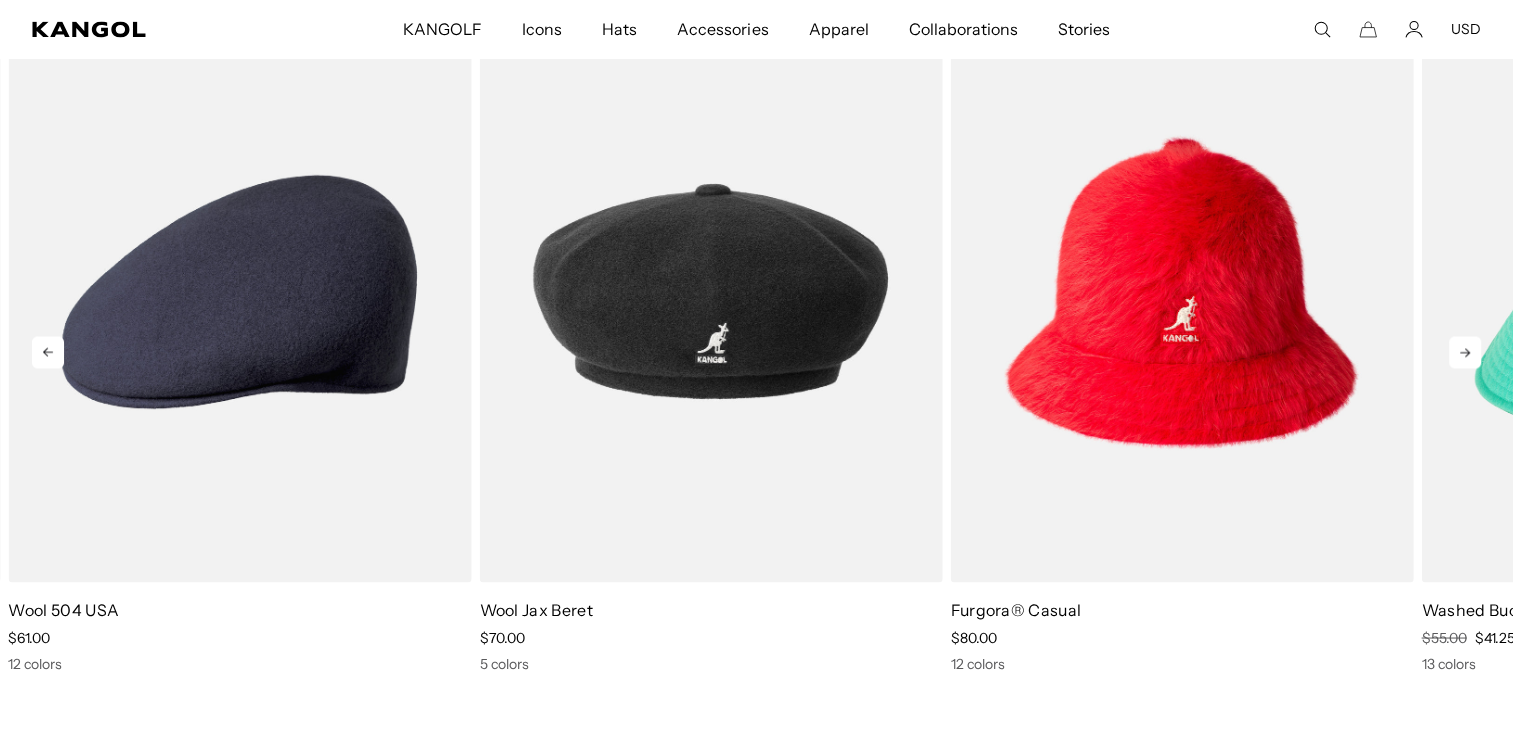 click 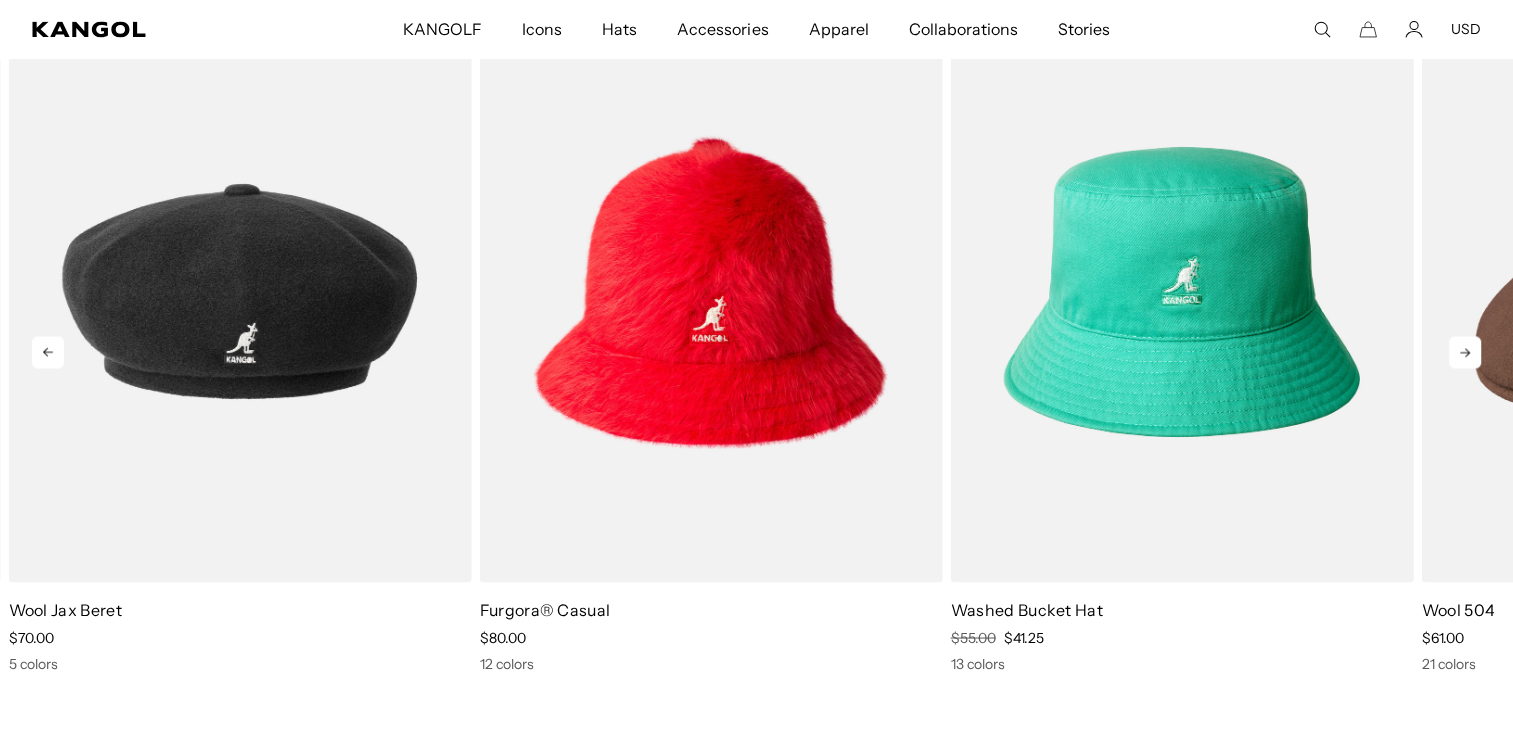 scroll, scrollTop: 0, scrollLeft: 0, axis: both 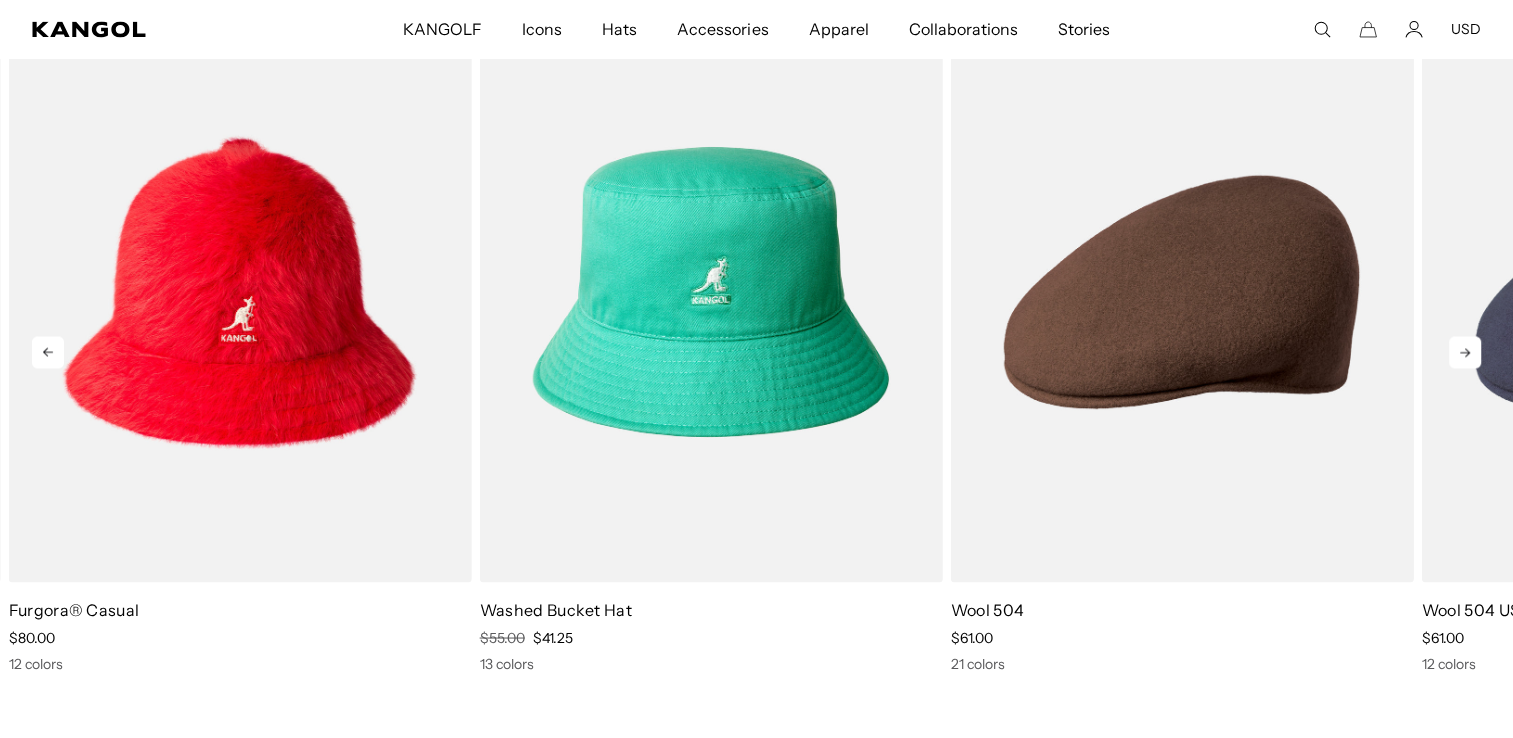 click 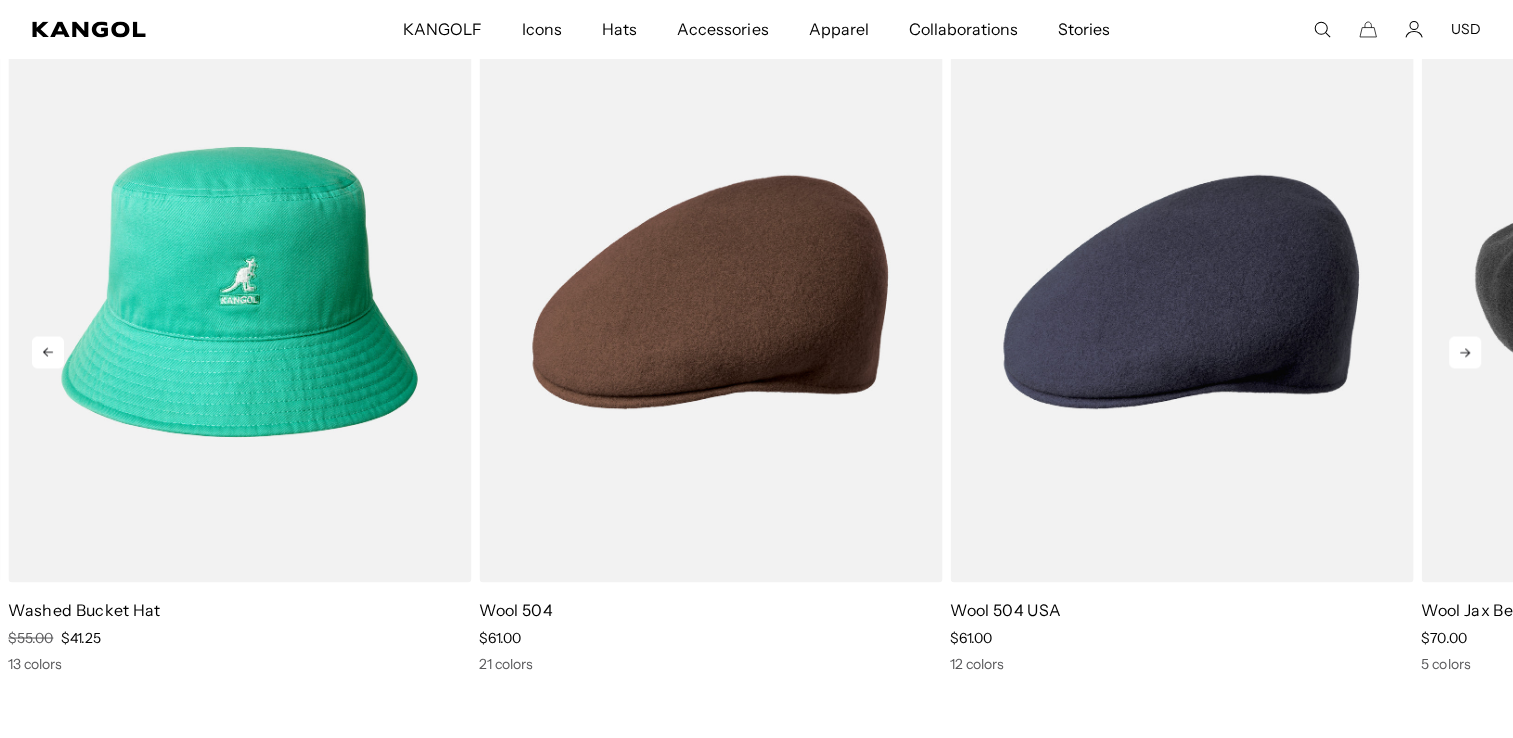 click 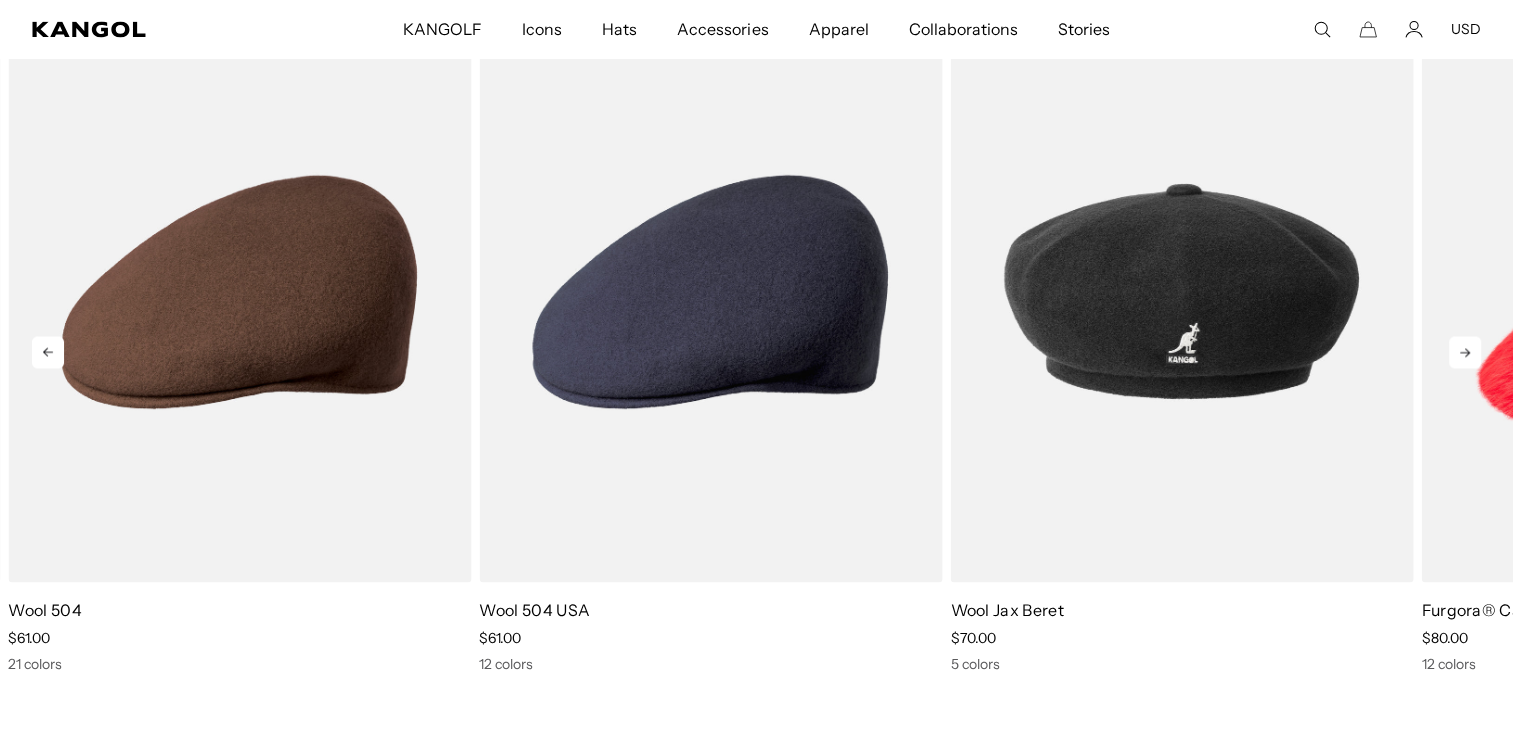 click 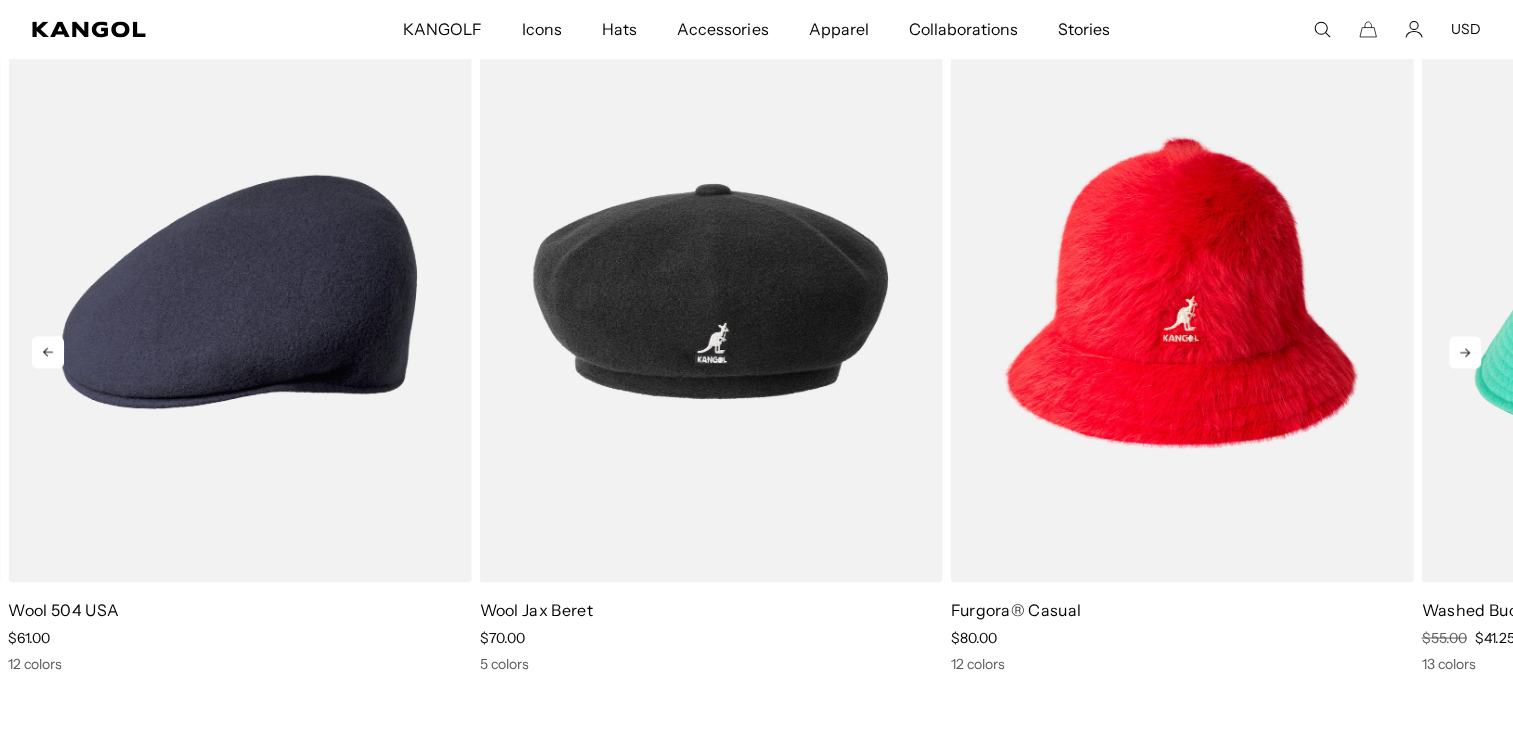 click 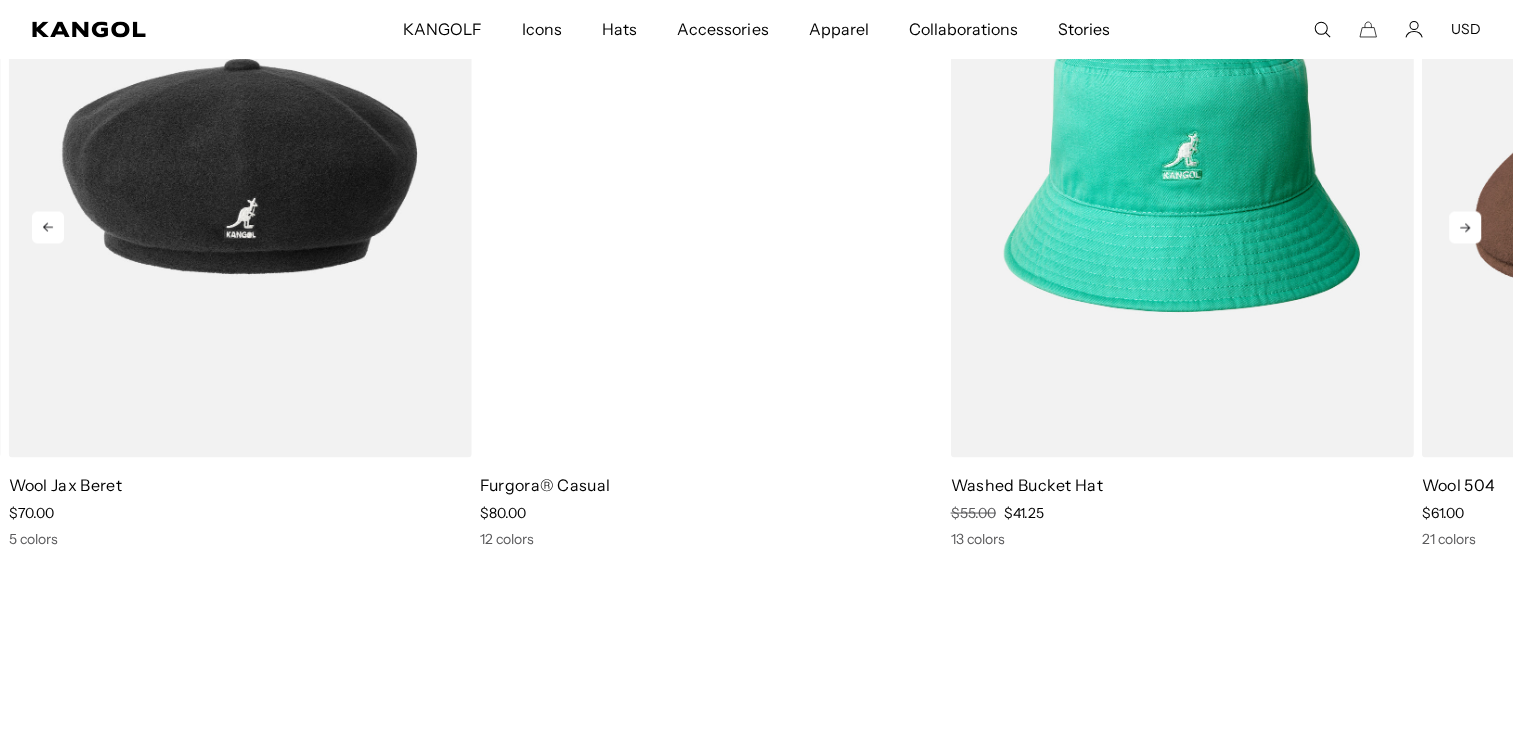 scroll, scrollTop: 3600, scrollLeft: 0, axis: vertical 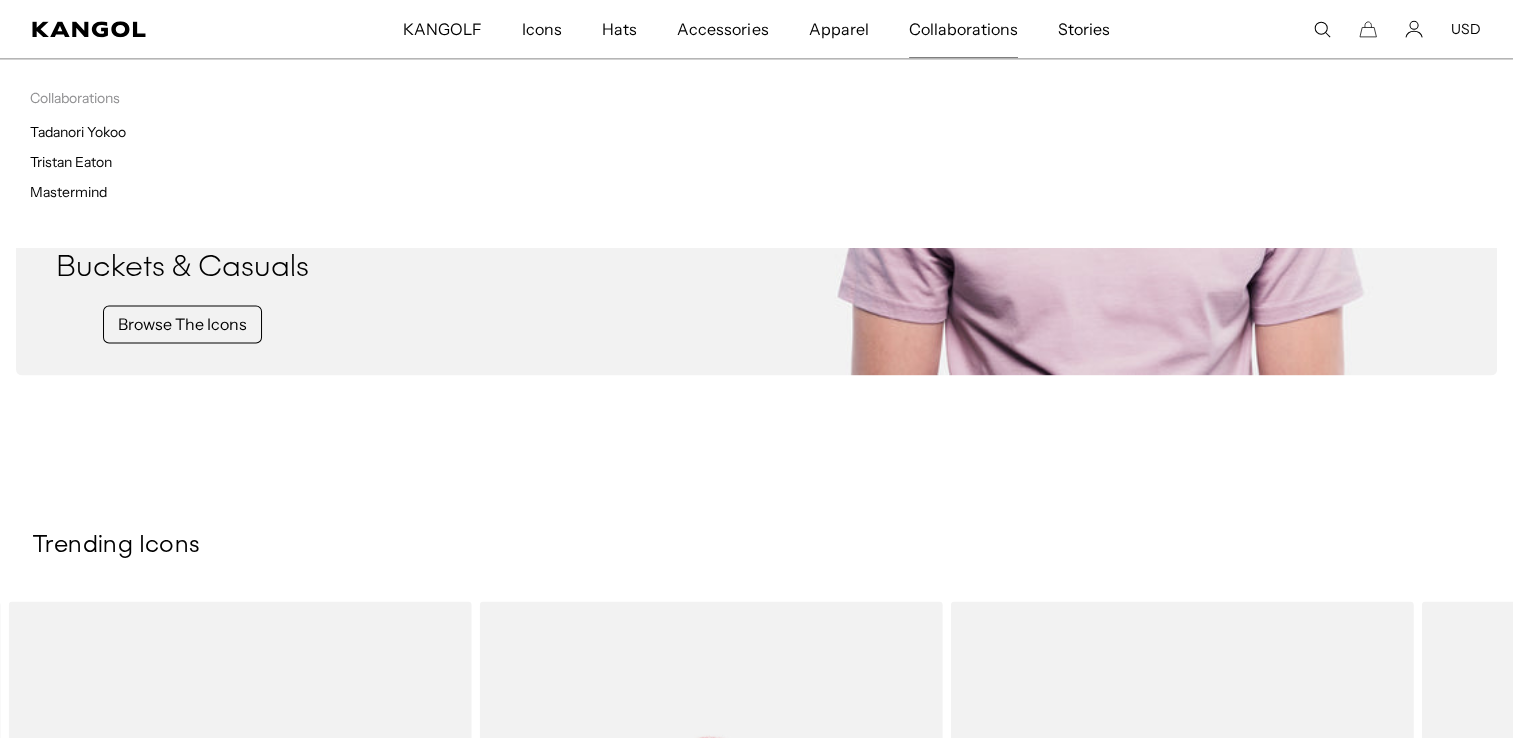 click on "Collaborations" at bounding box center (963, 29) 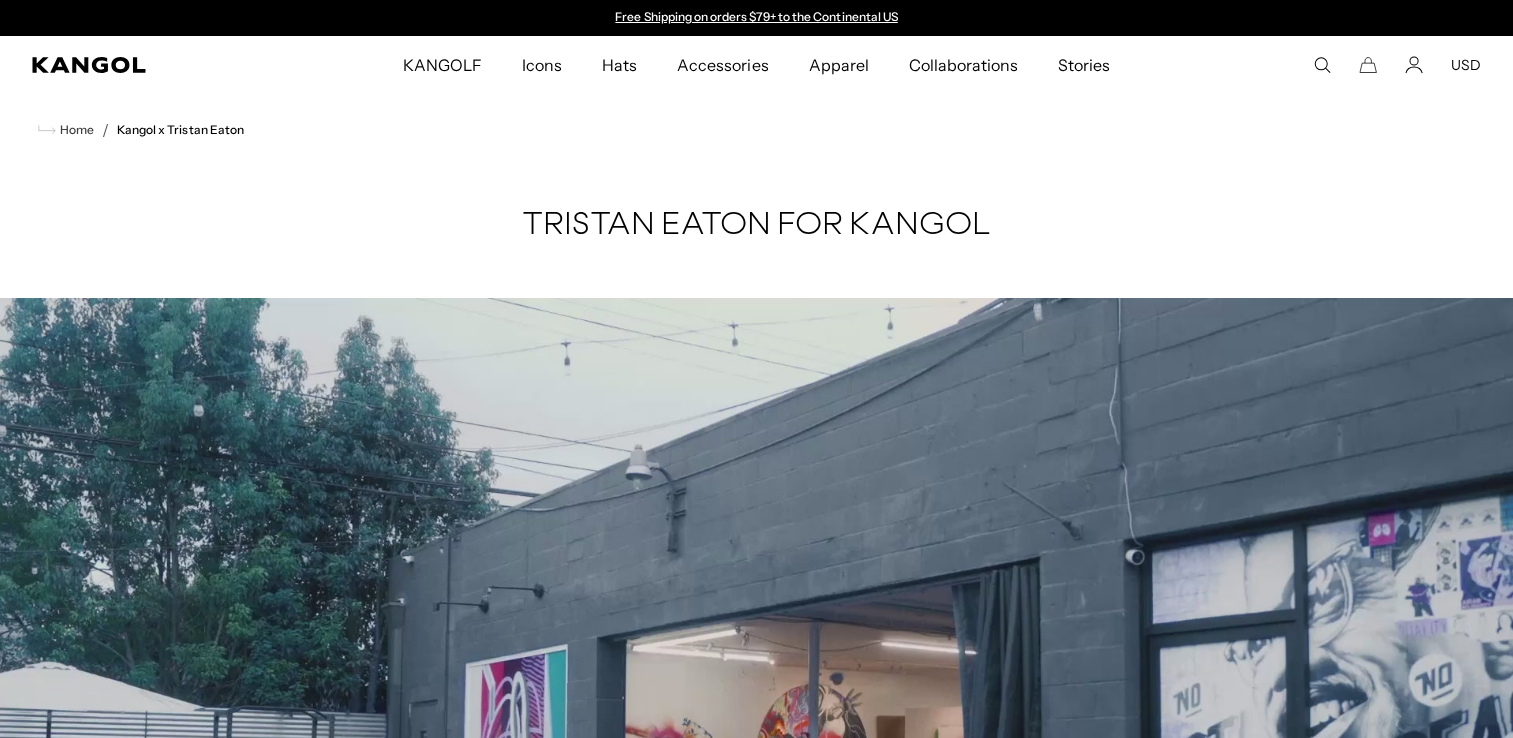 scroll, scrollTop: 300, scrollLeft: 0, axis: vertical 